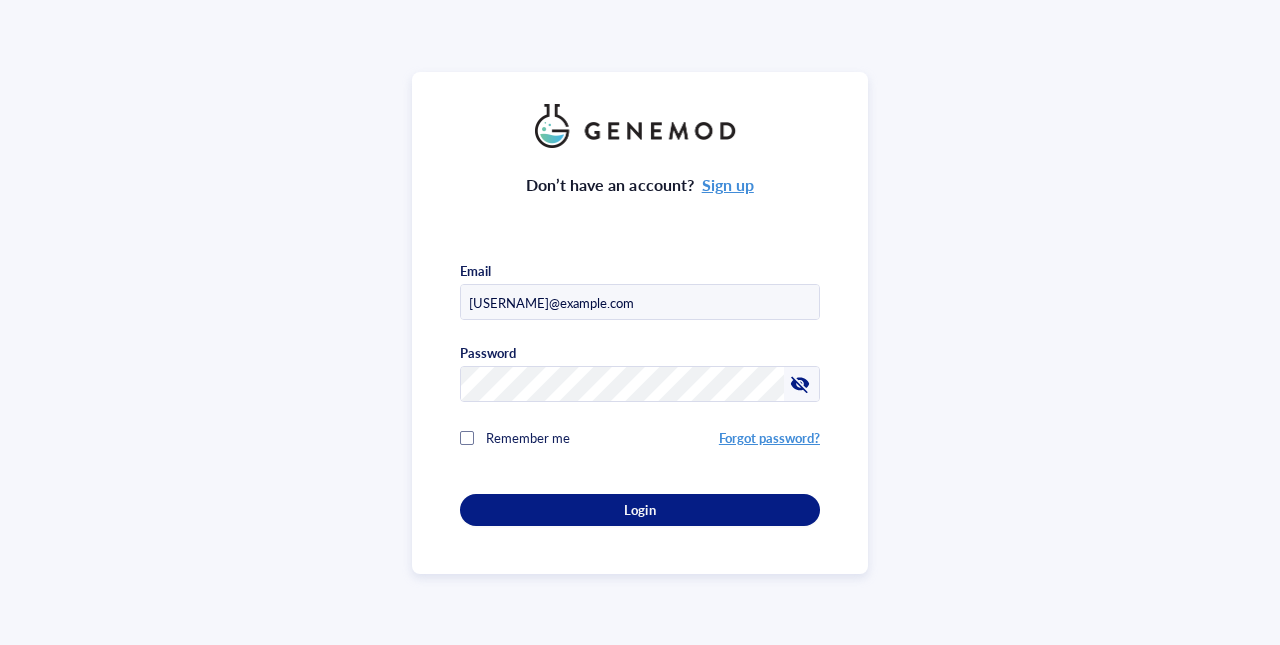scroll, scrollTop: 0, scrollLeft: 0, axis: both 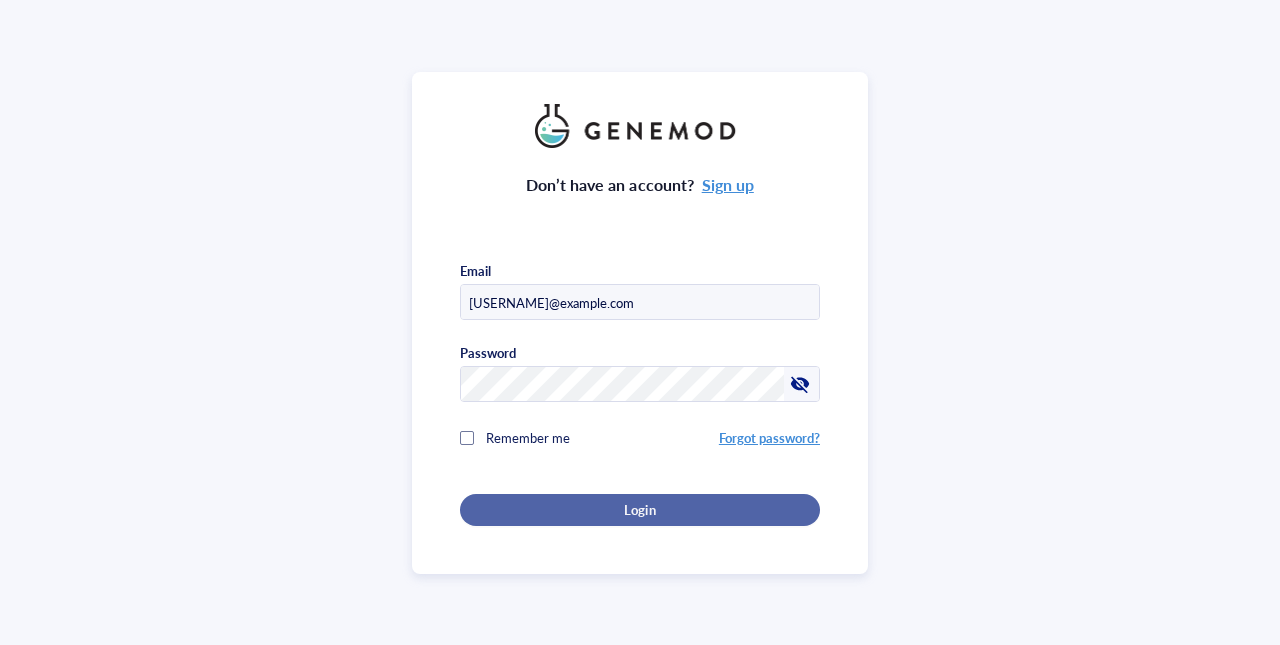 click on "Login" at bounding box center [639, 510] 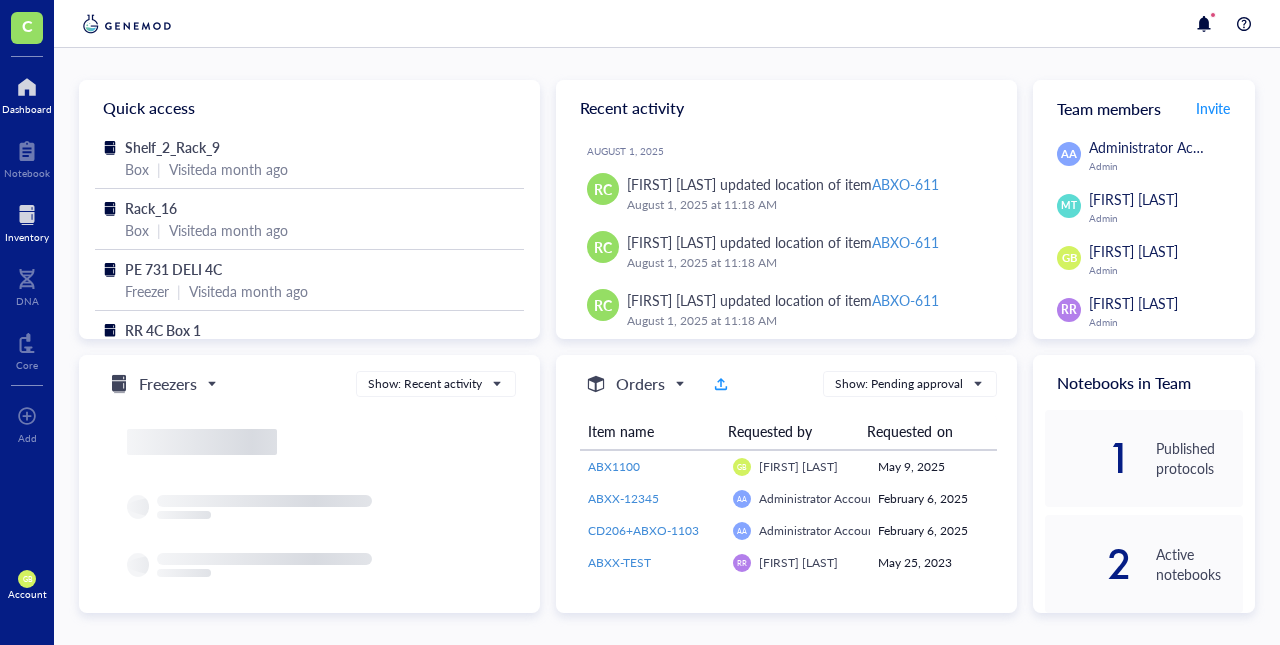 scroll, scrollTop: 0, scrollLeft: 0, axis: both 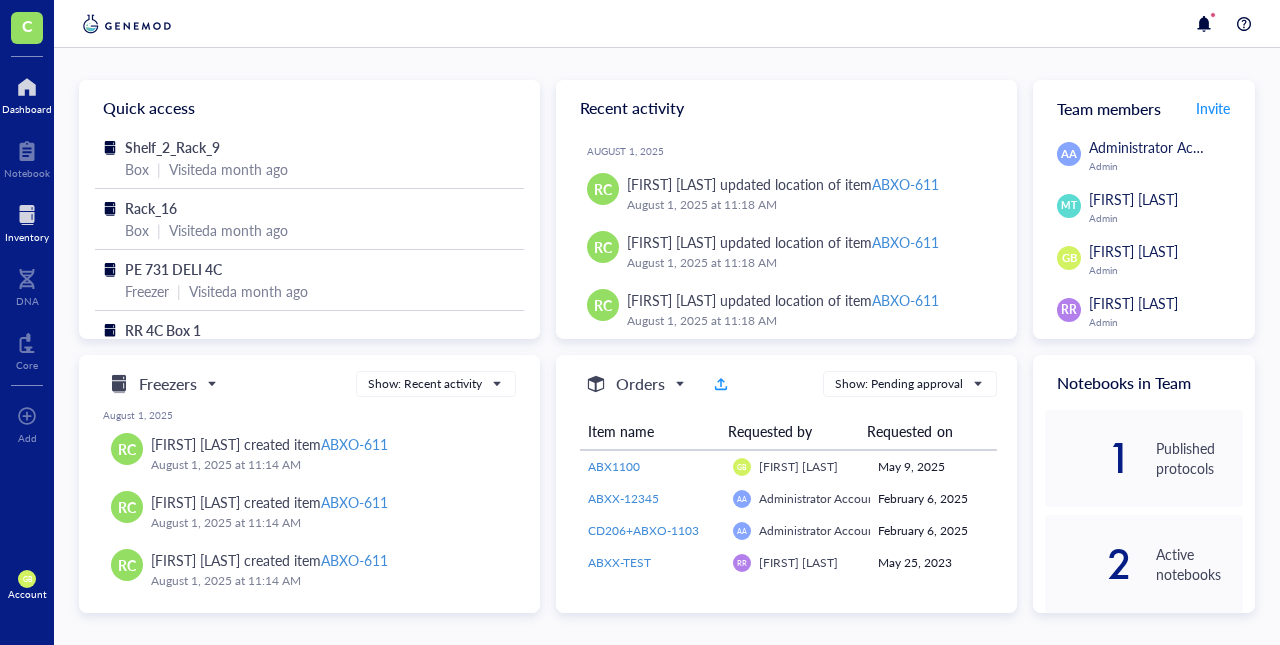 click at bounding box center [27, 215] 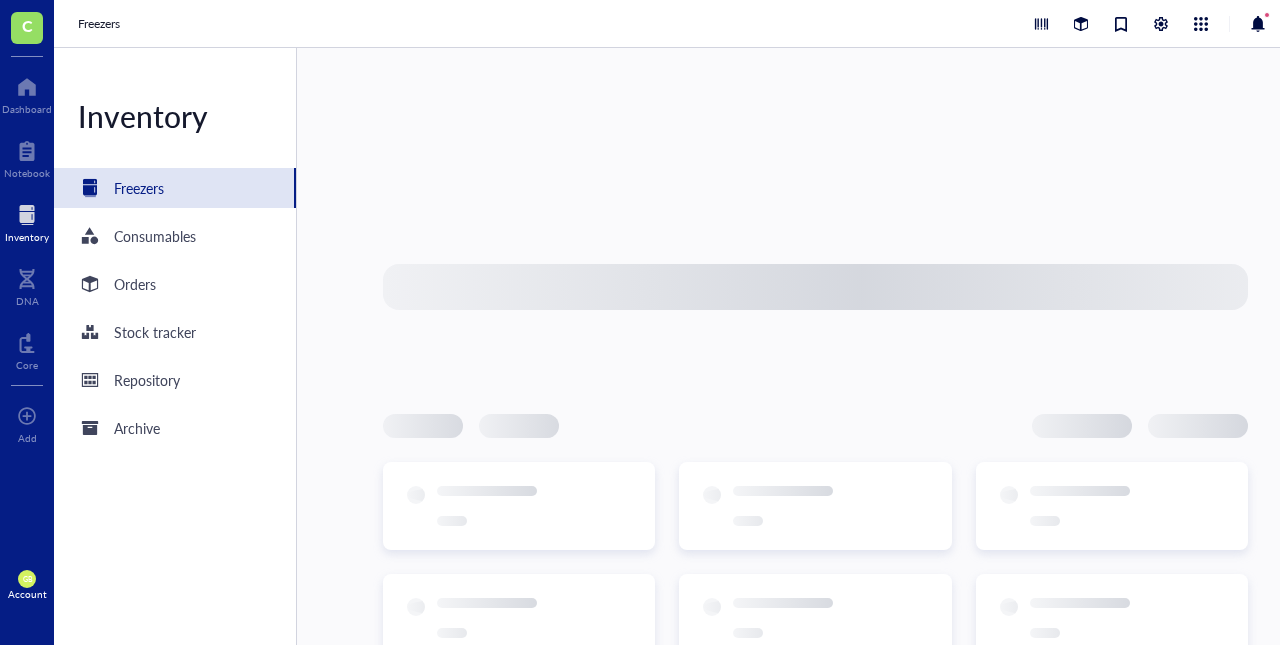 click at bounding box center (815, 287) 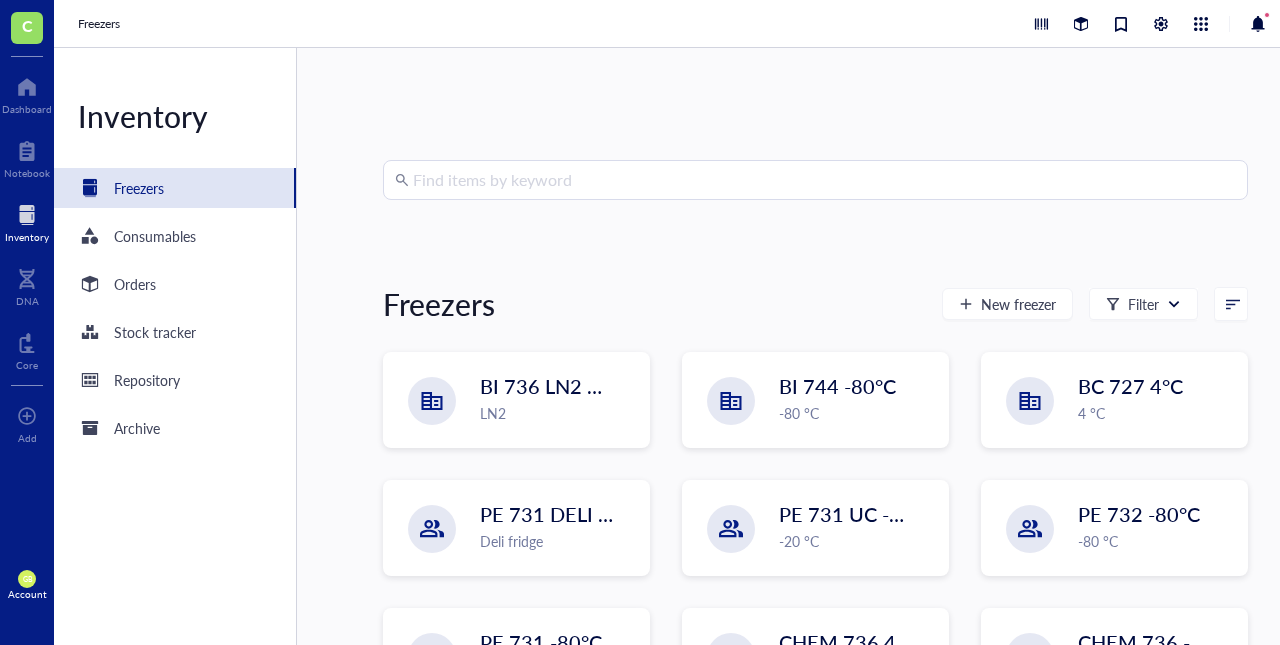 click at bounding box center (824, 180) 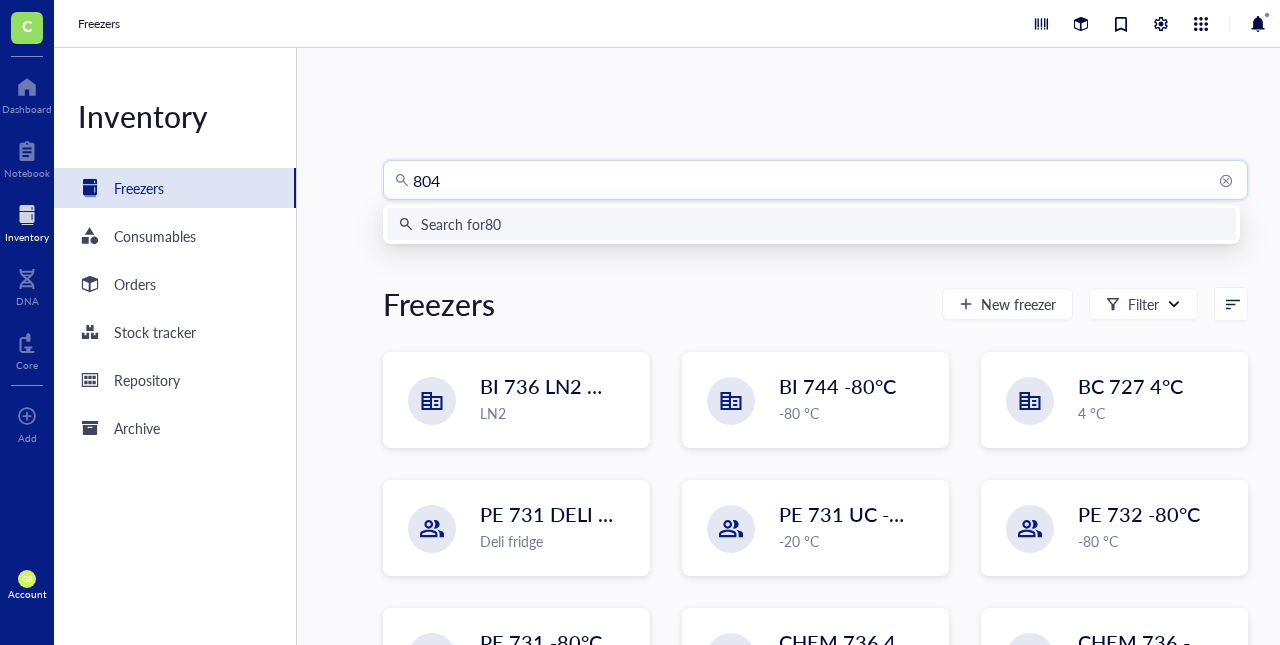 type on "8044" 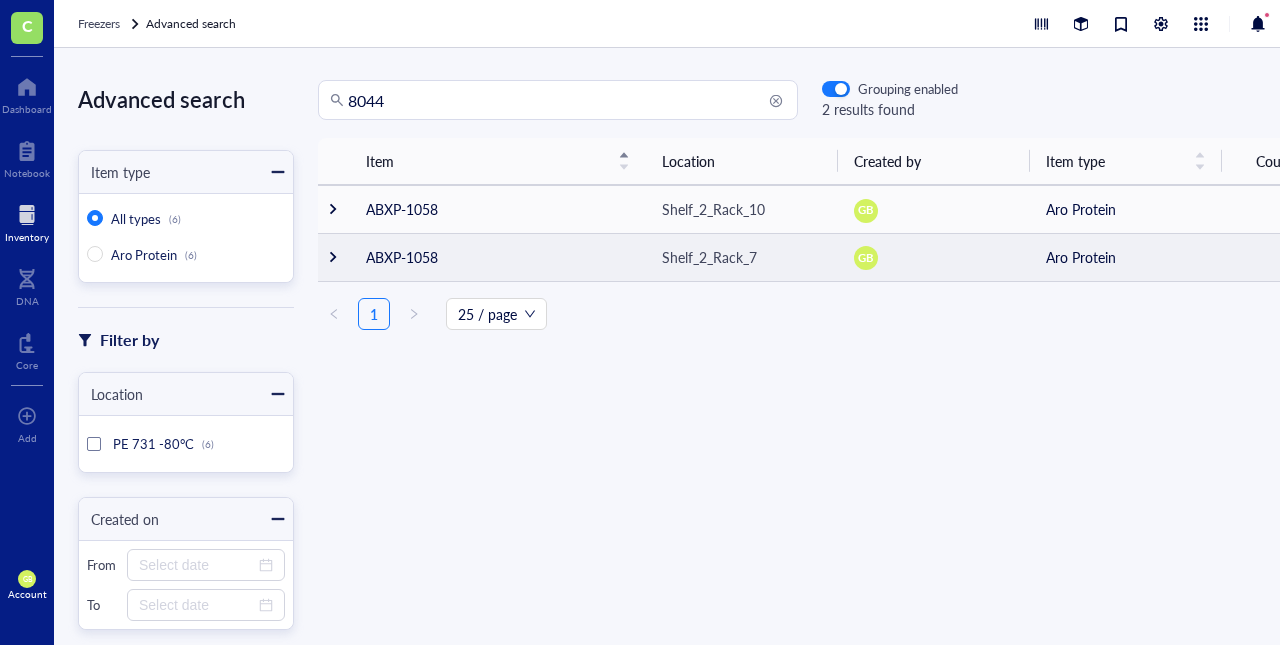 click at bounding box center [333, 257] 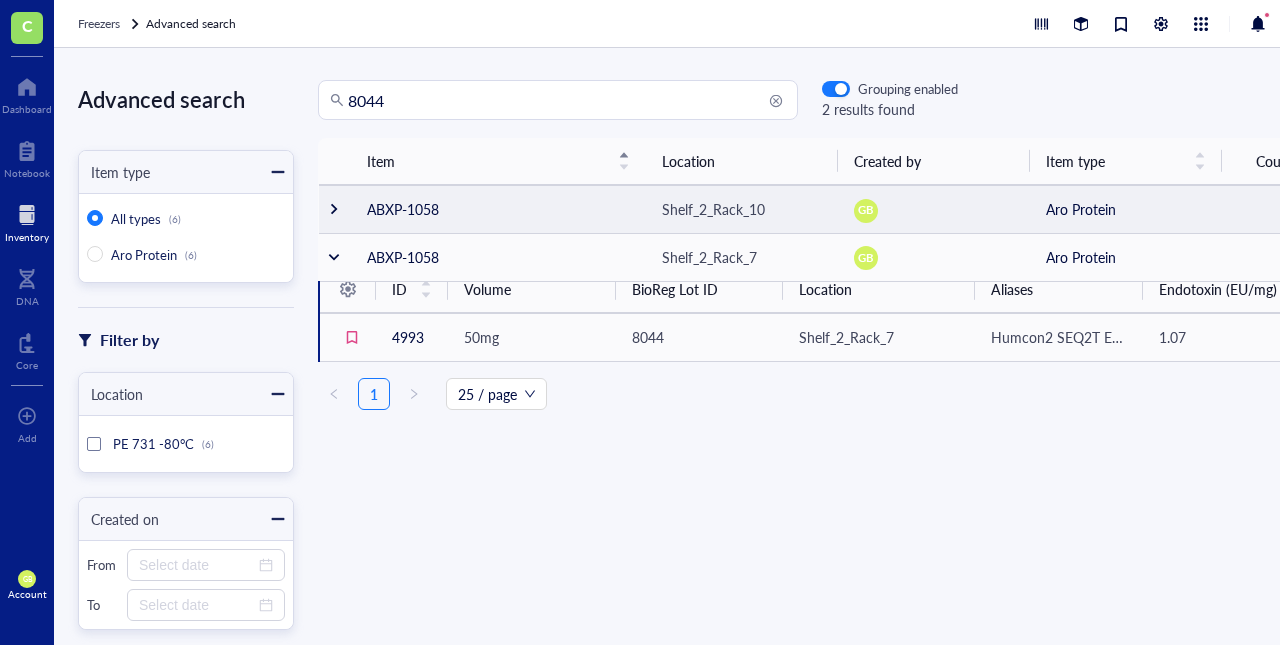 click at bounding box center (335, 209) 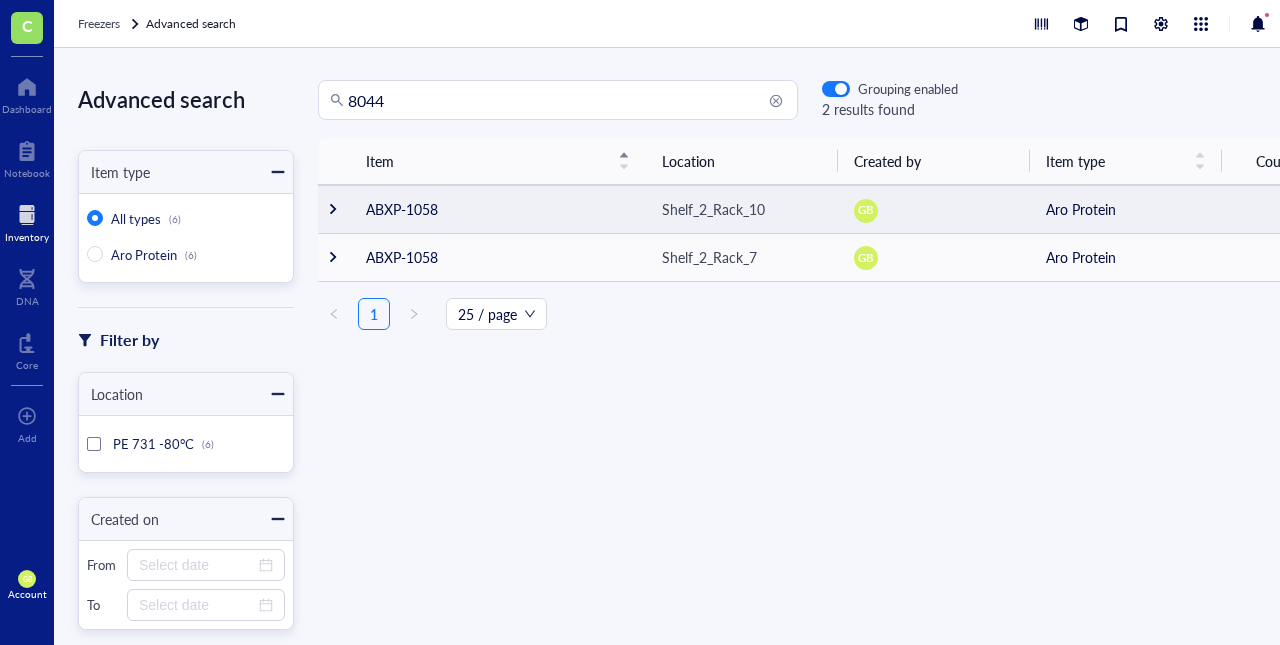 click at bounding box center (333, 209) 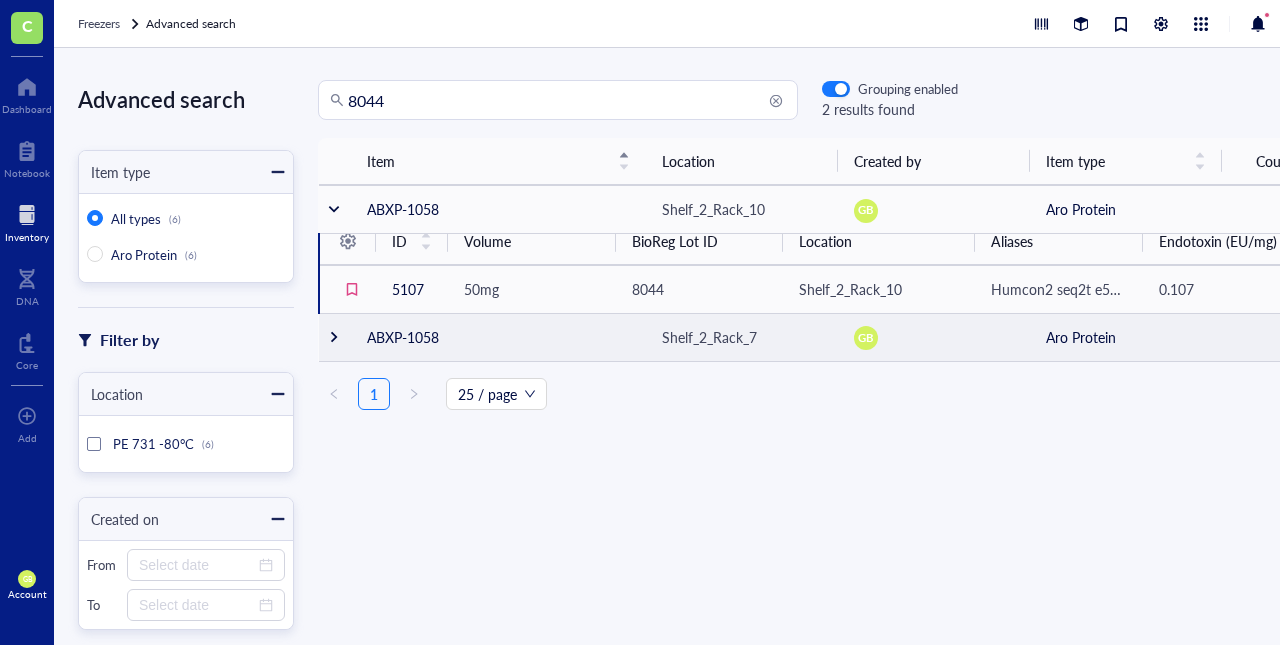 click at bounding box center (334, 337) 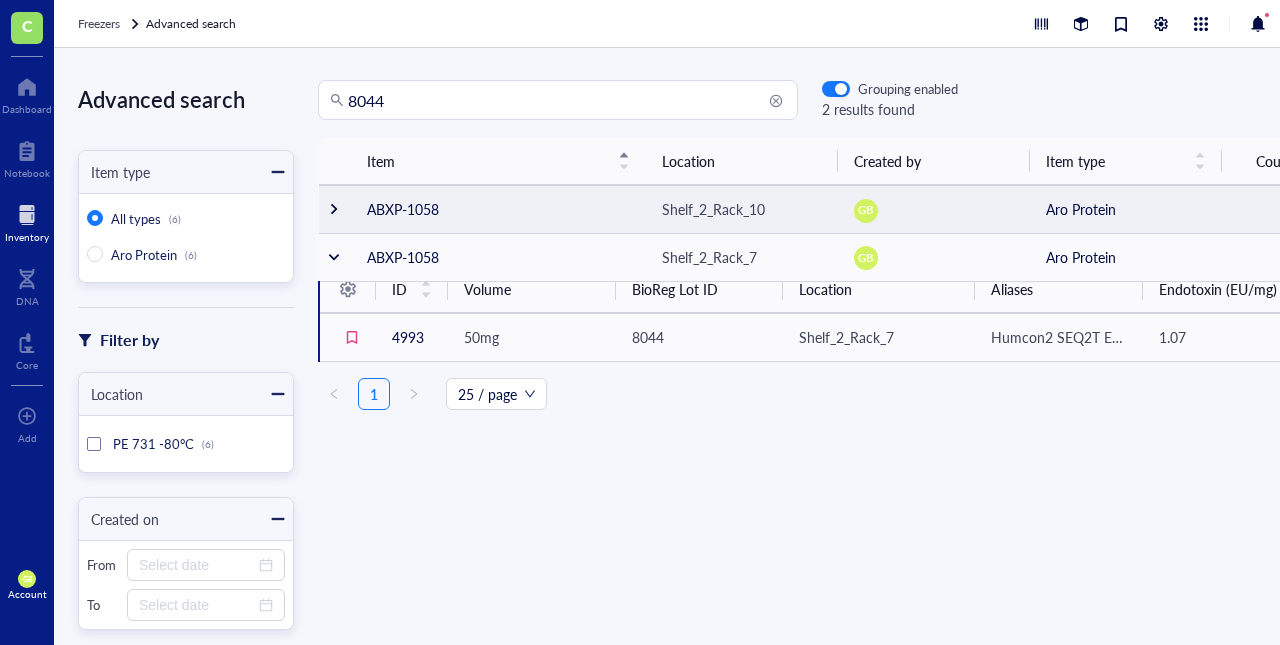 click at bounding box center (334, 209) 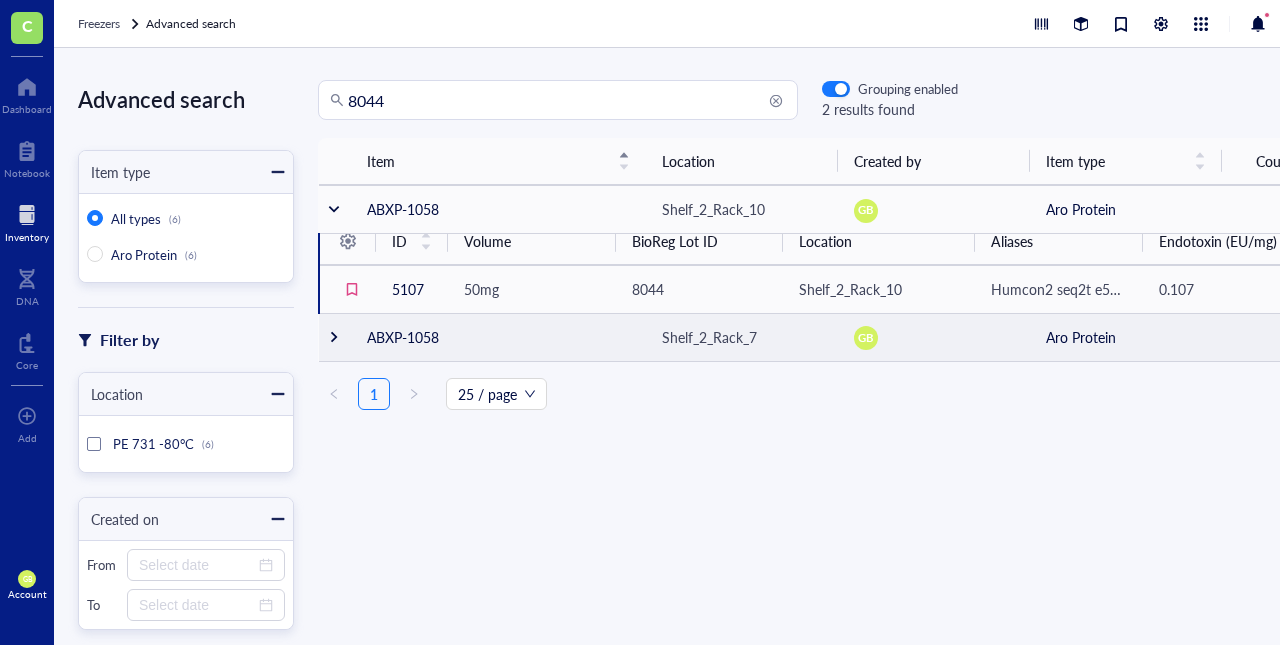 click at bounding box center (334, 337) 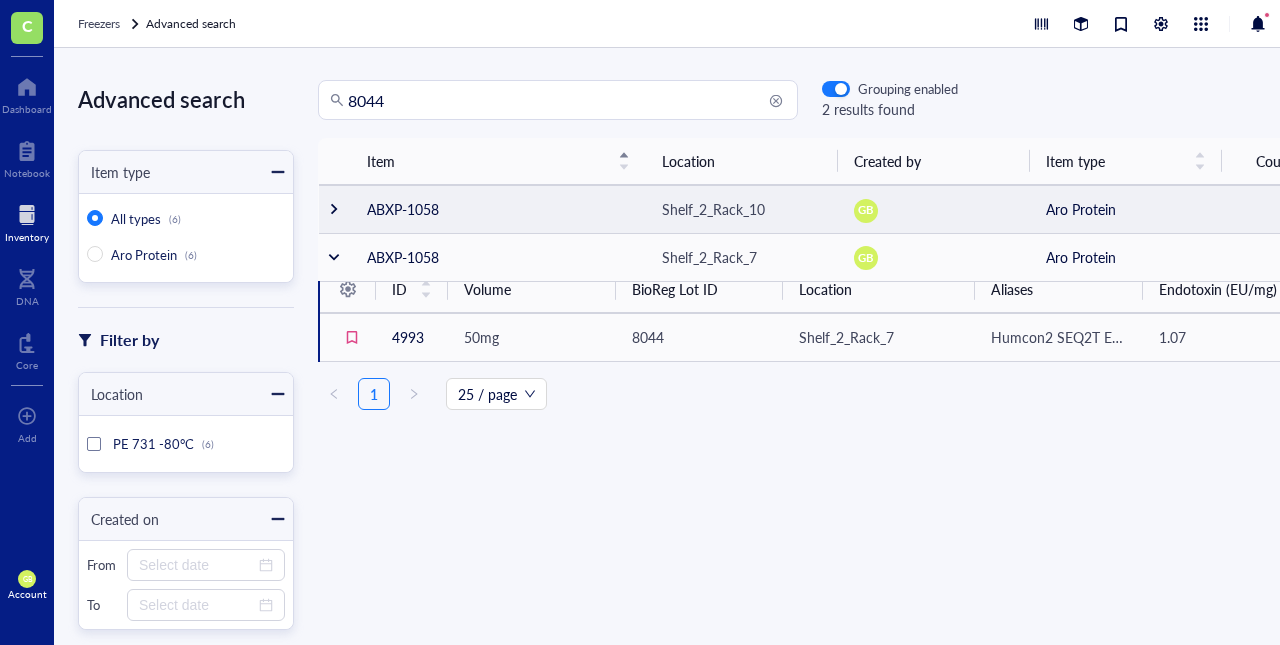 click at bounding box center [334, 209] 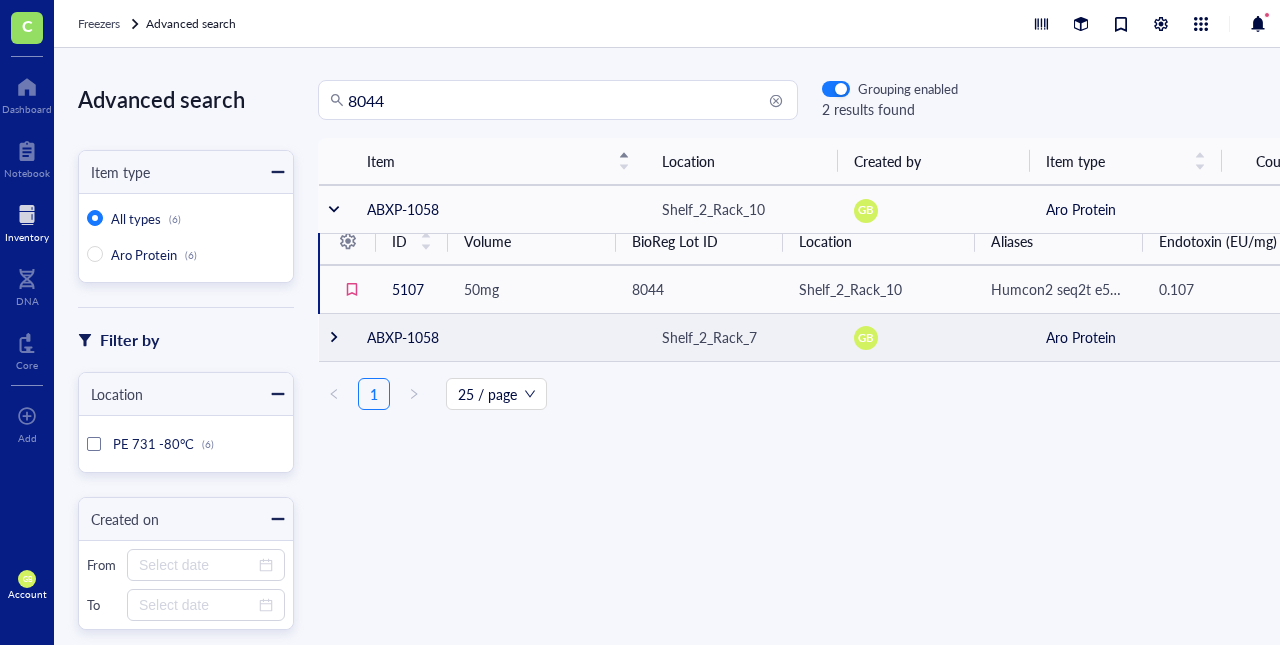 click at bounding box center (335, 337) 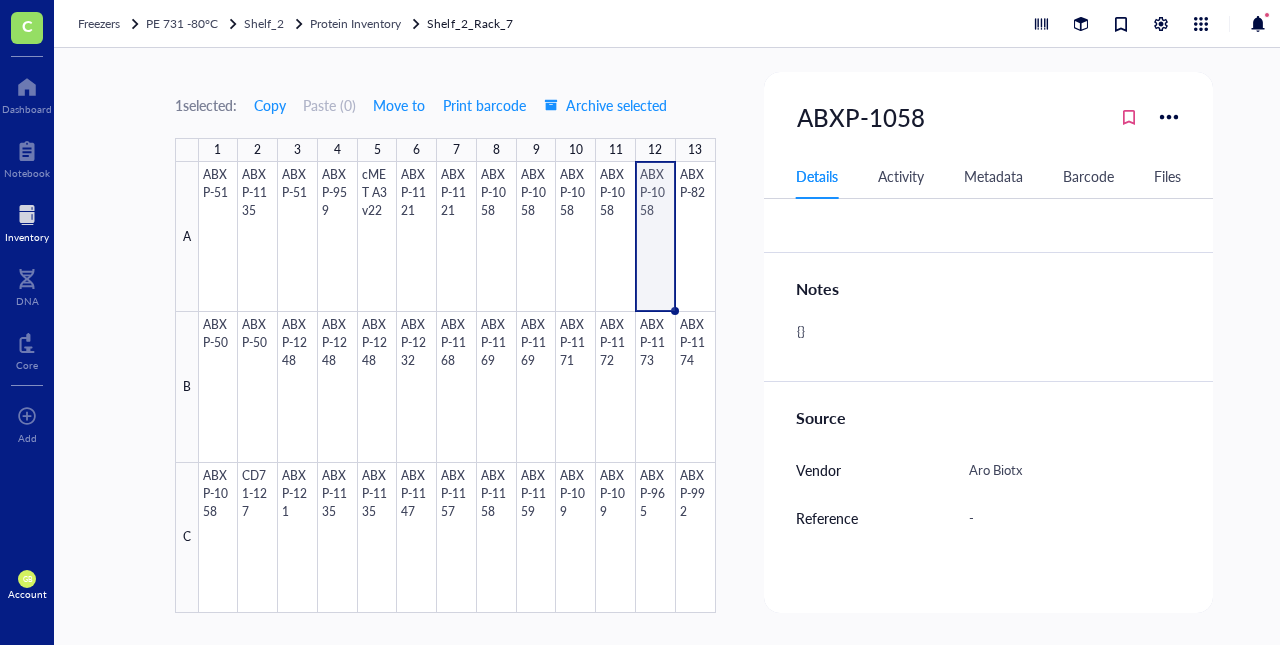 scroll, scrollTop: 796, scrollLeft: 0, axis: vertical 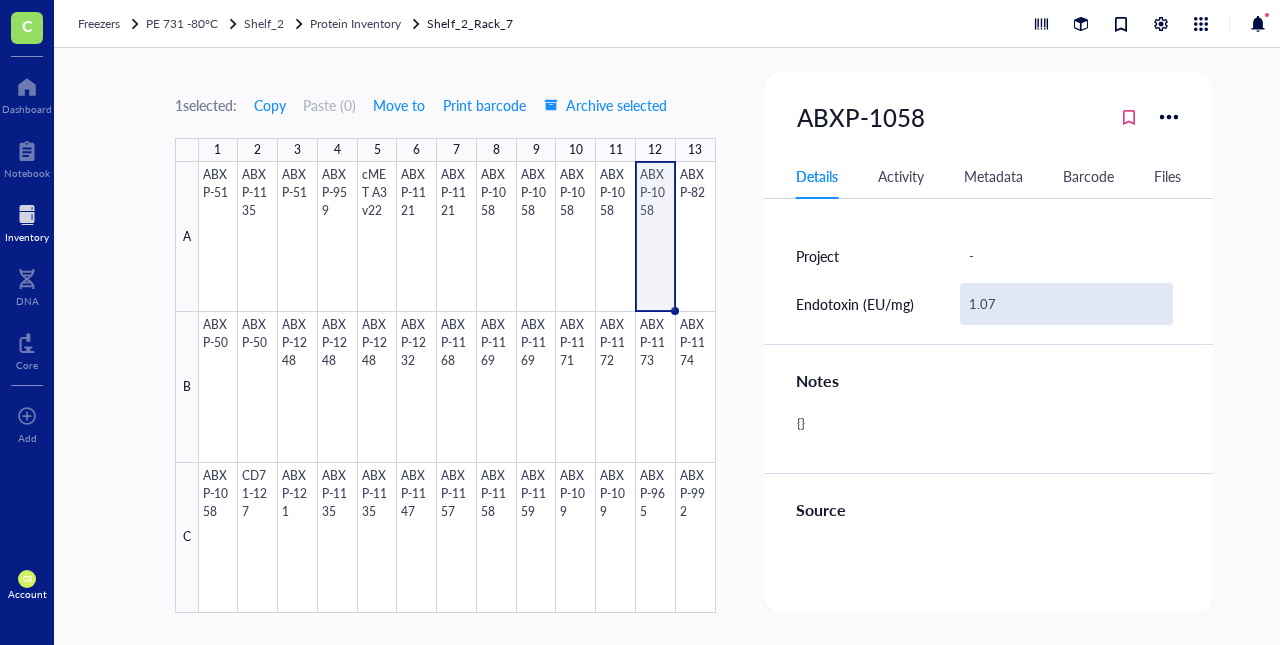 click on "1.07" at bounding box center (1067, 304) 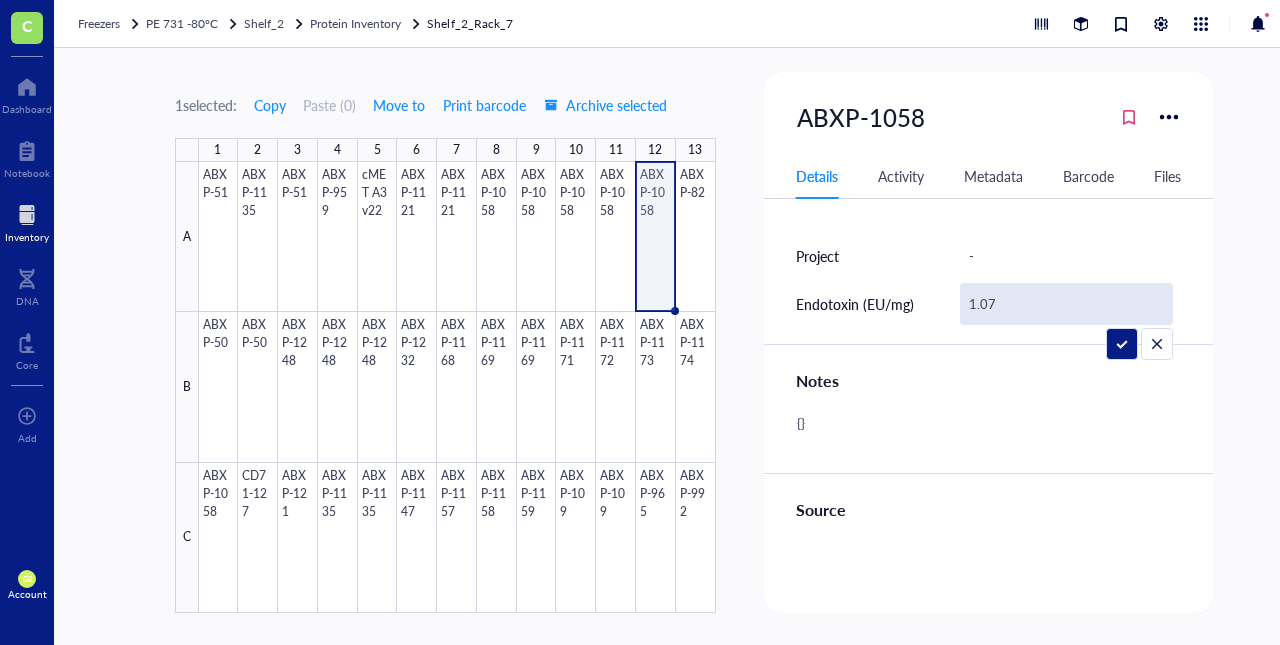 click on "1.07" at bounding box center (1067, 304) 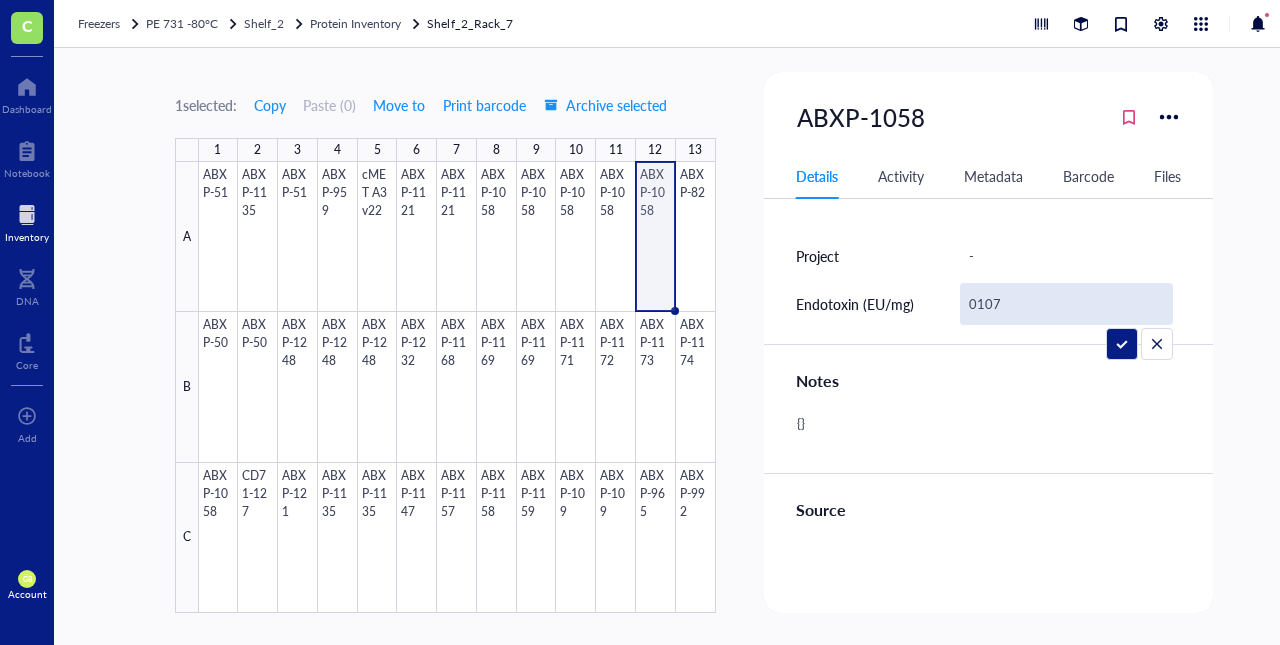 type on "0.107" 